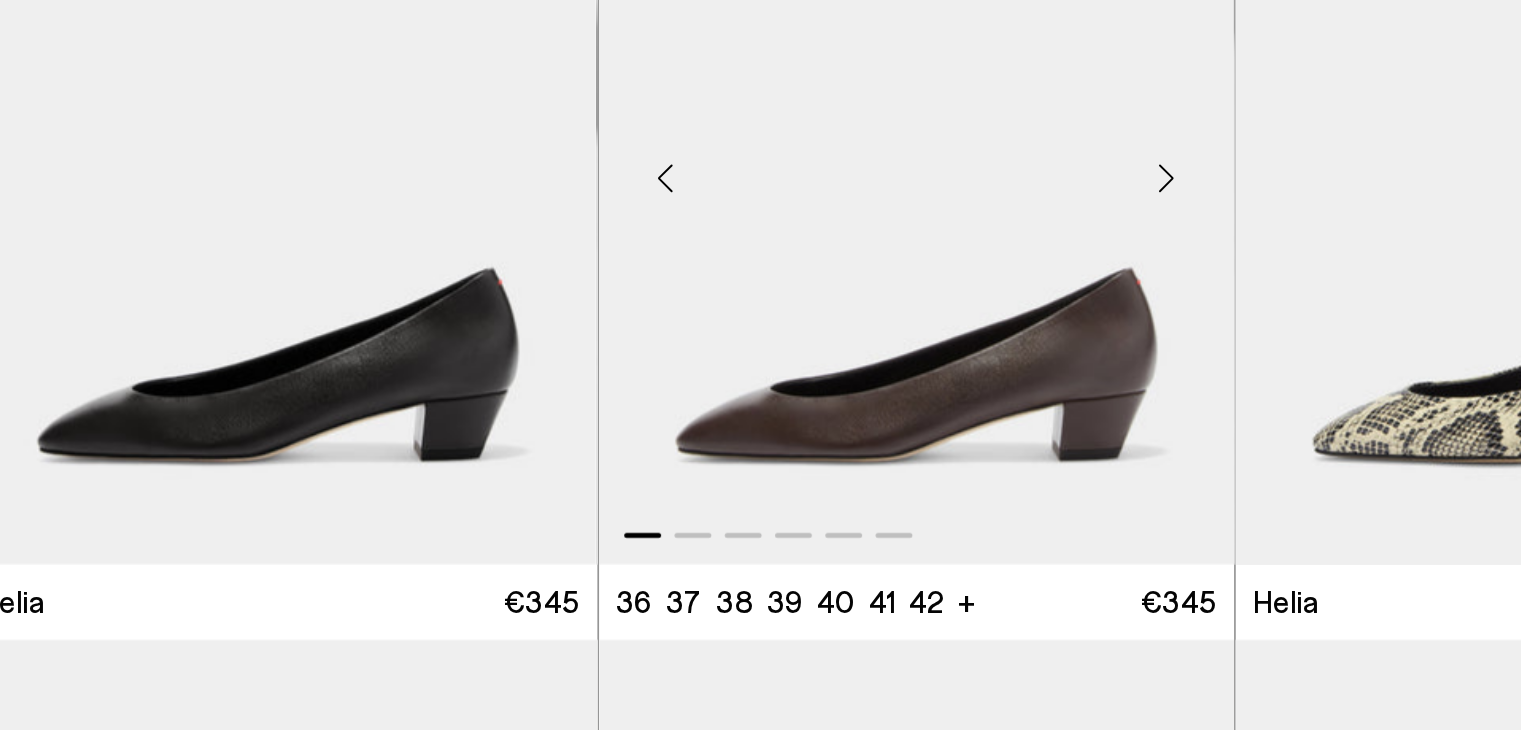 scroll, scrollTop: 1142, scrollLeft: 0, axis: vertical 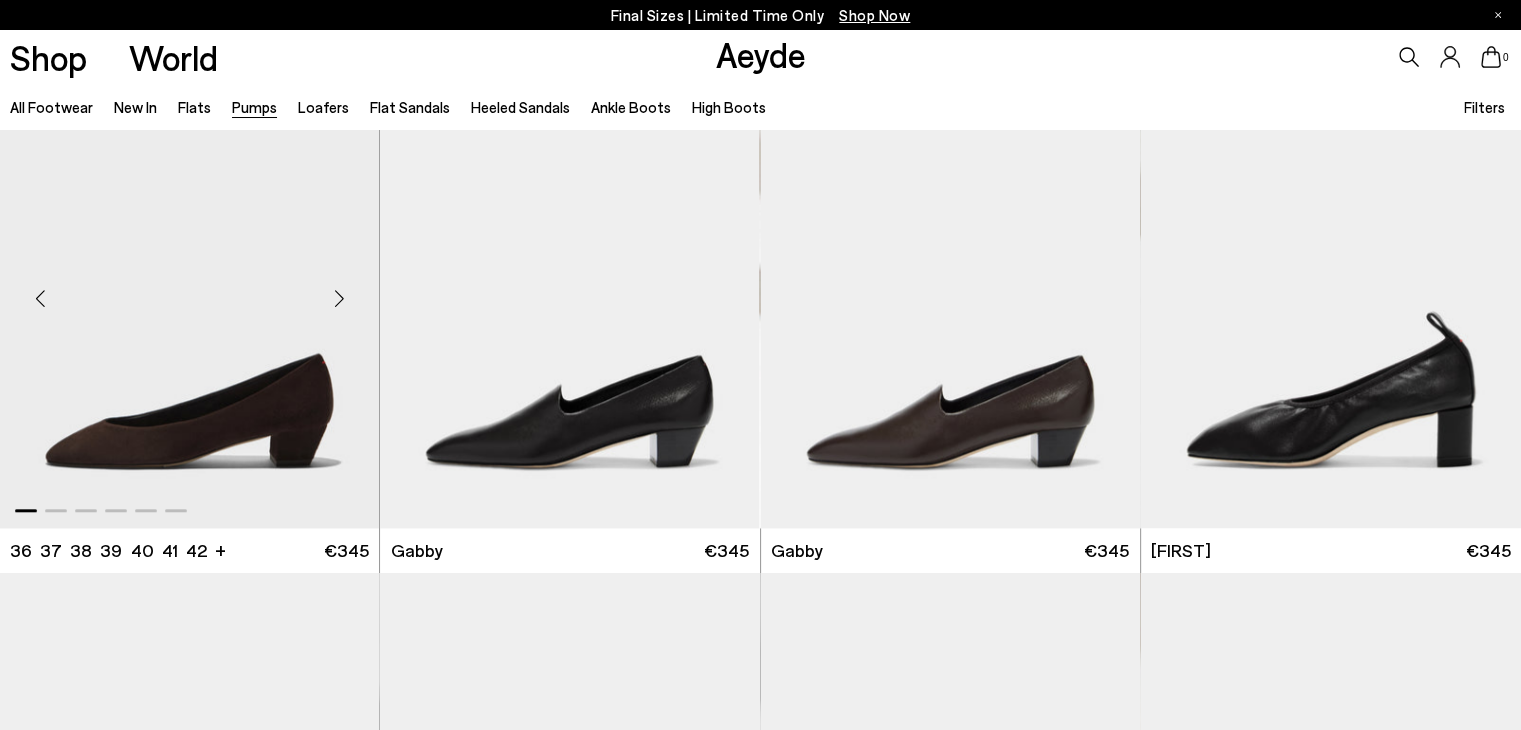 click at bounding box center [189, 290] 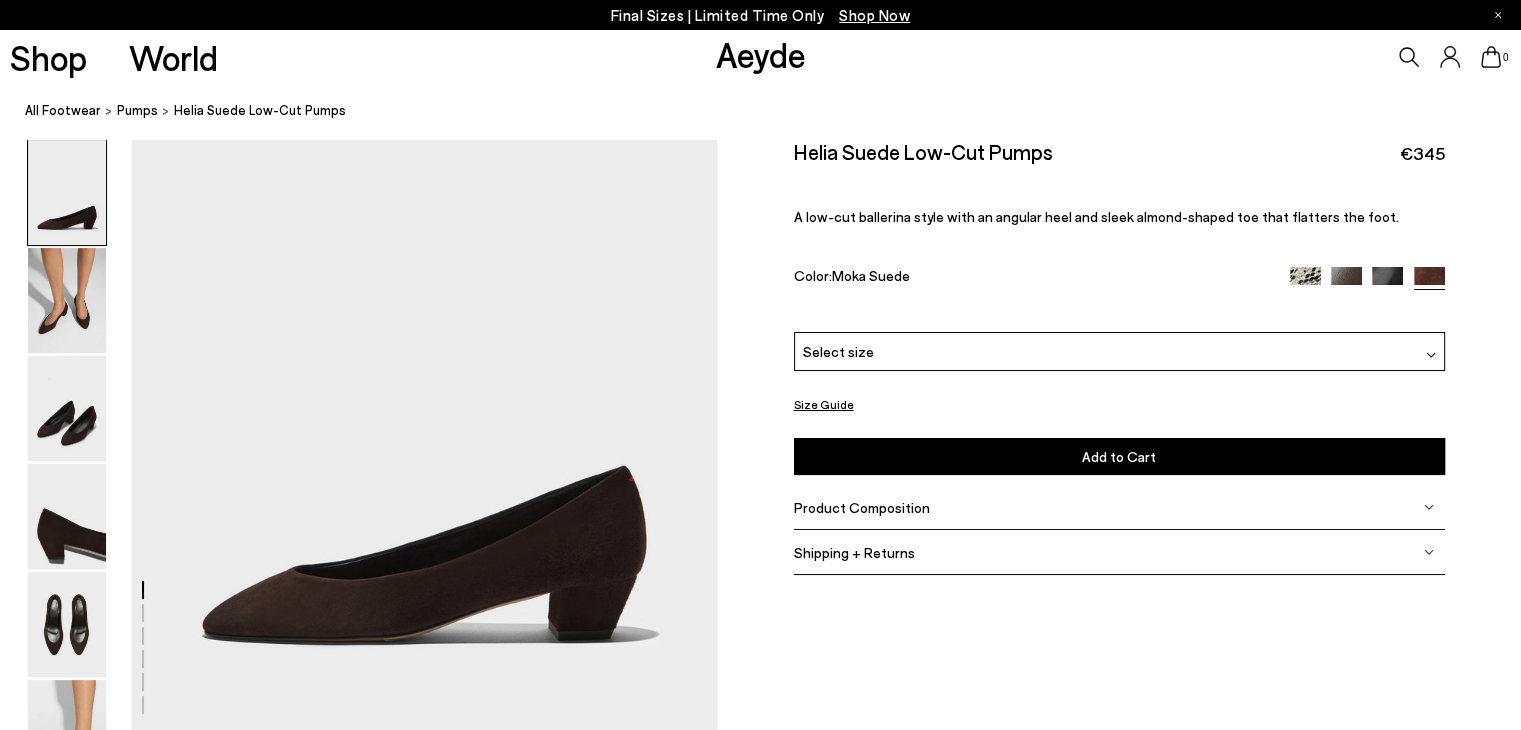 scroll, scrollTop: 88, scrollLeft: 0, axis: vertical 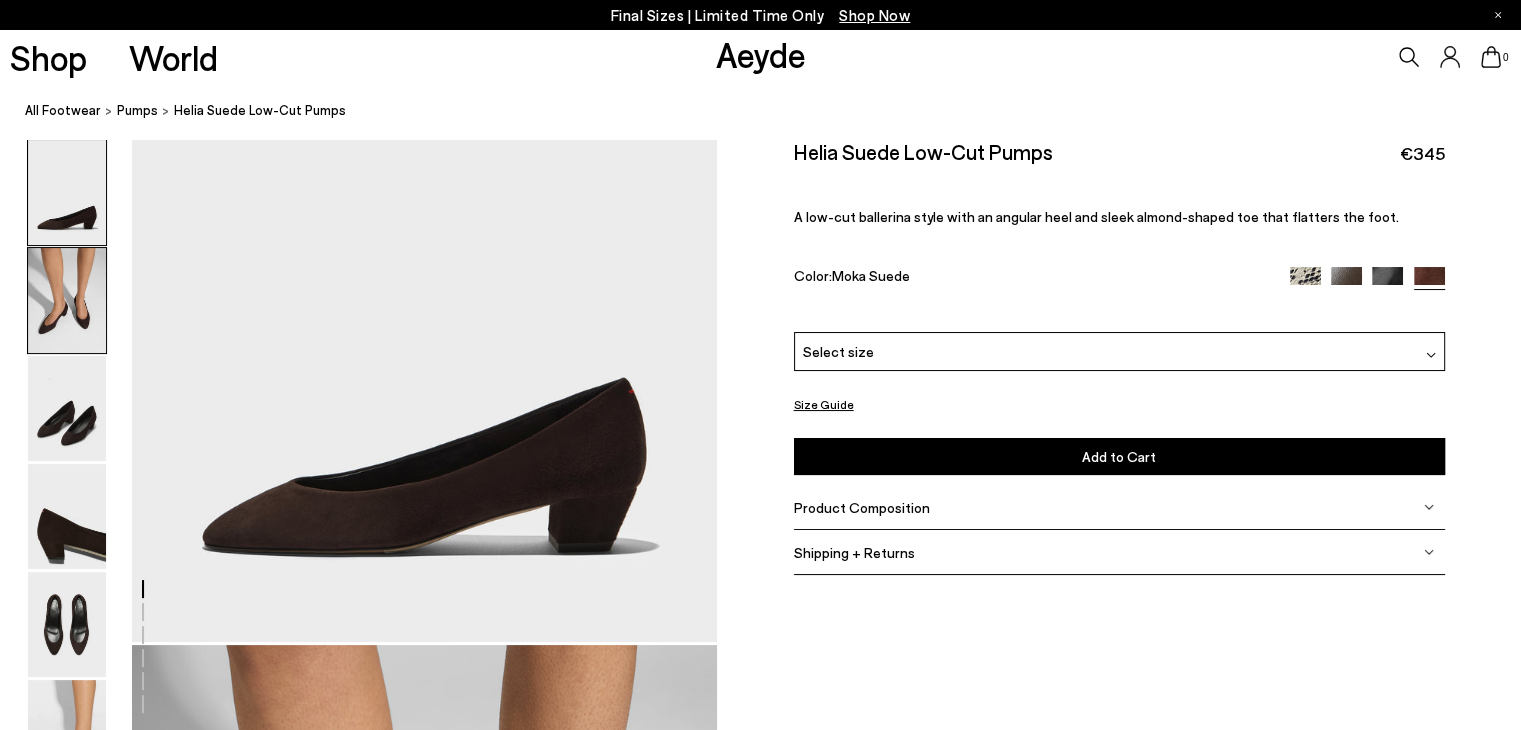 click at bounding box center (67, 300) 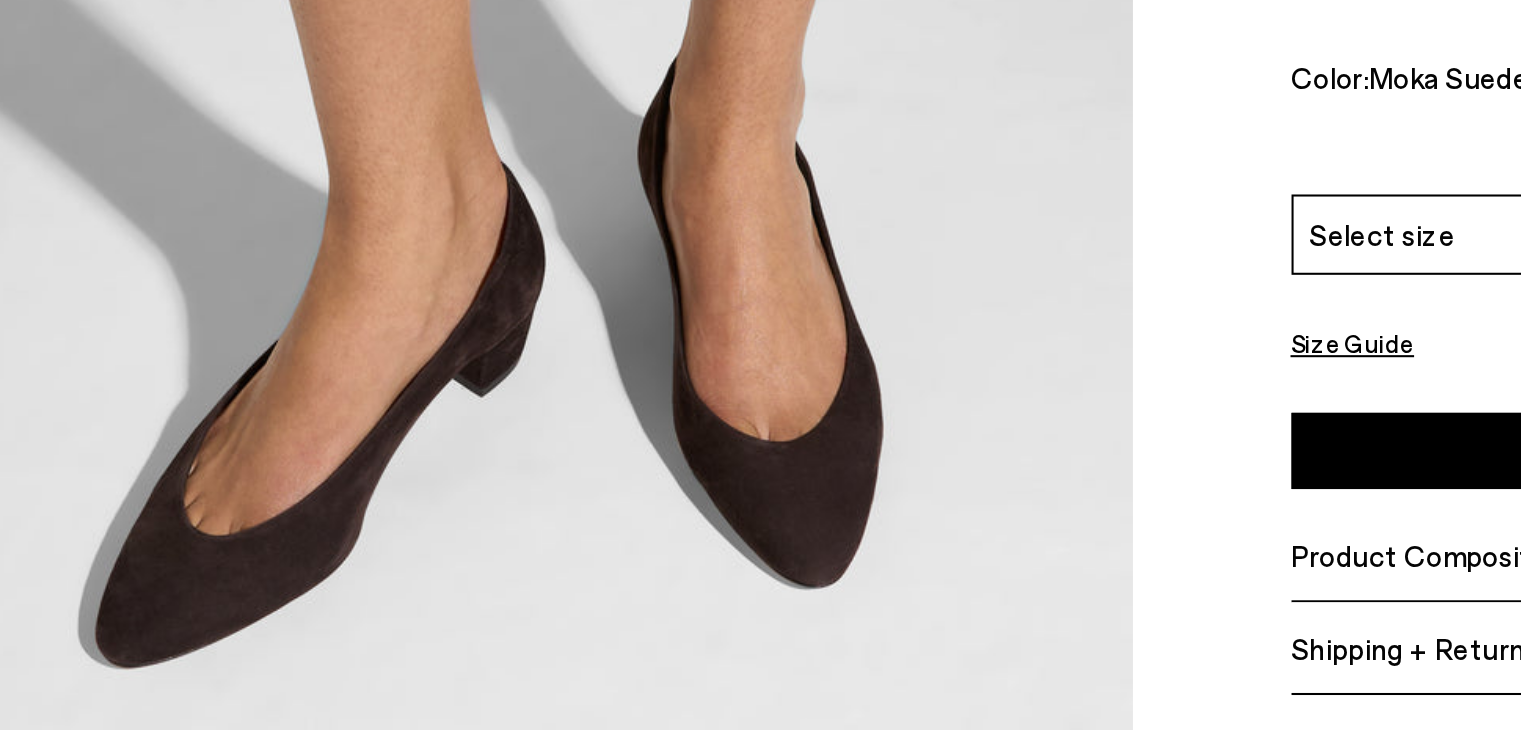 scroll, scrollTop: 812, scrollLeft: 0, axis: vertical 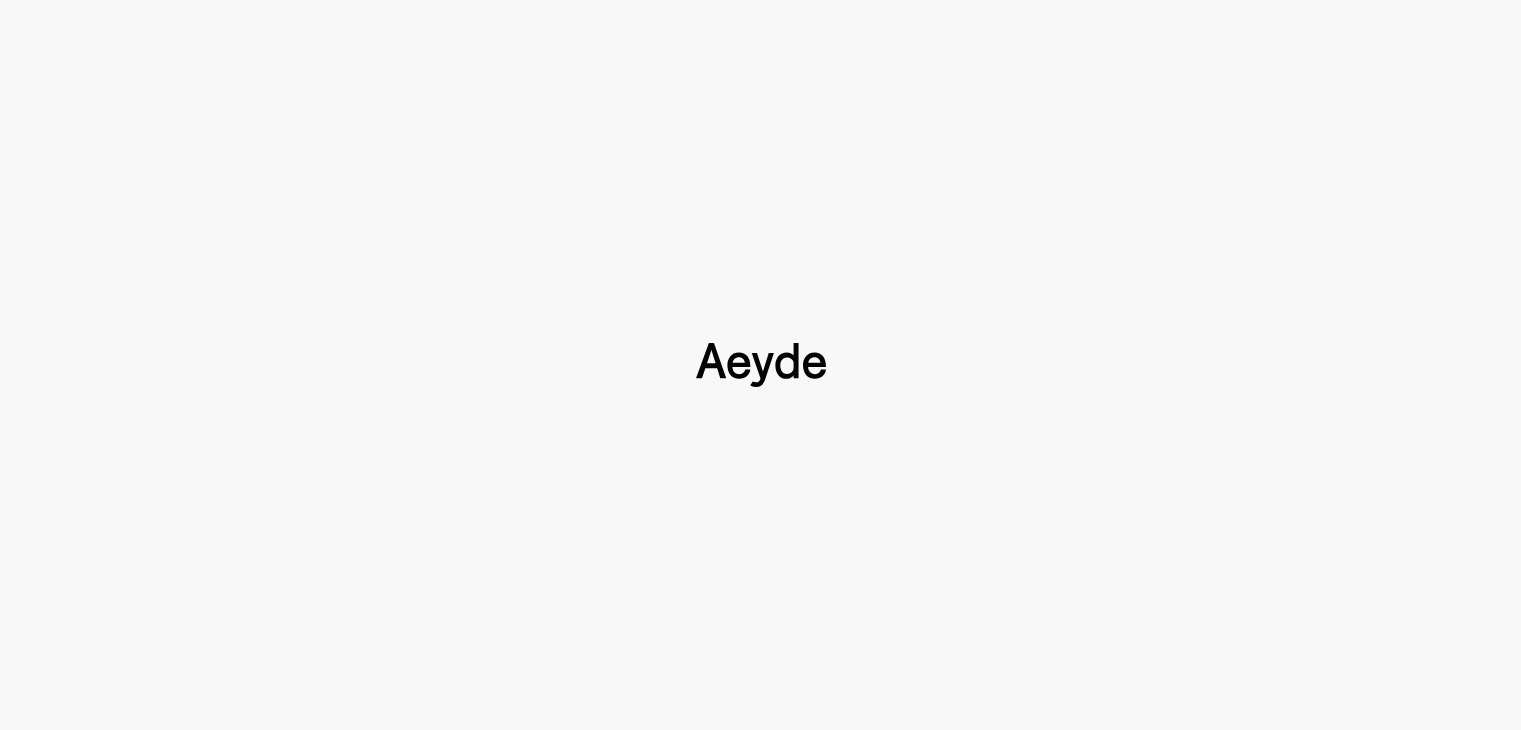 type 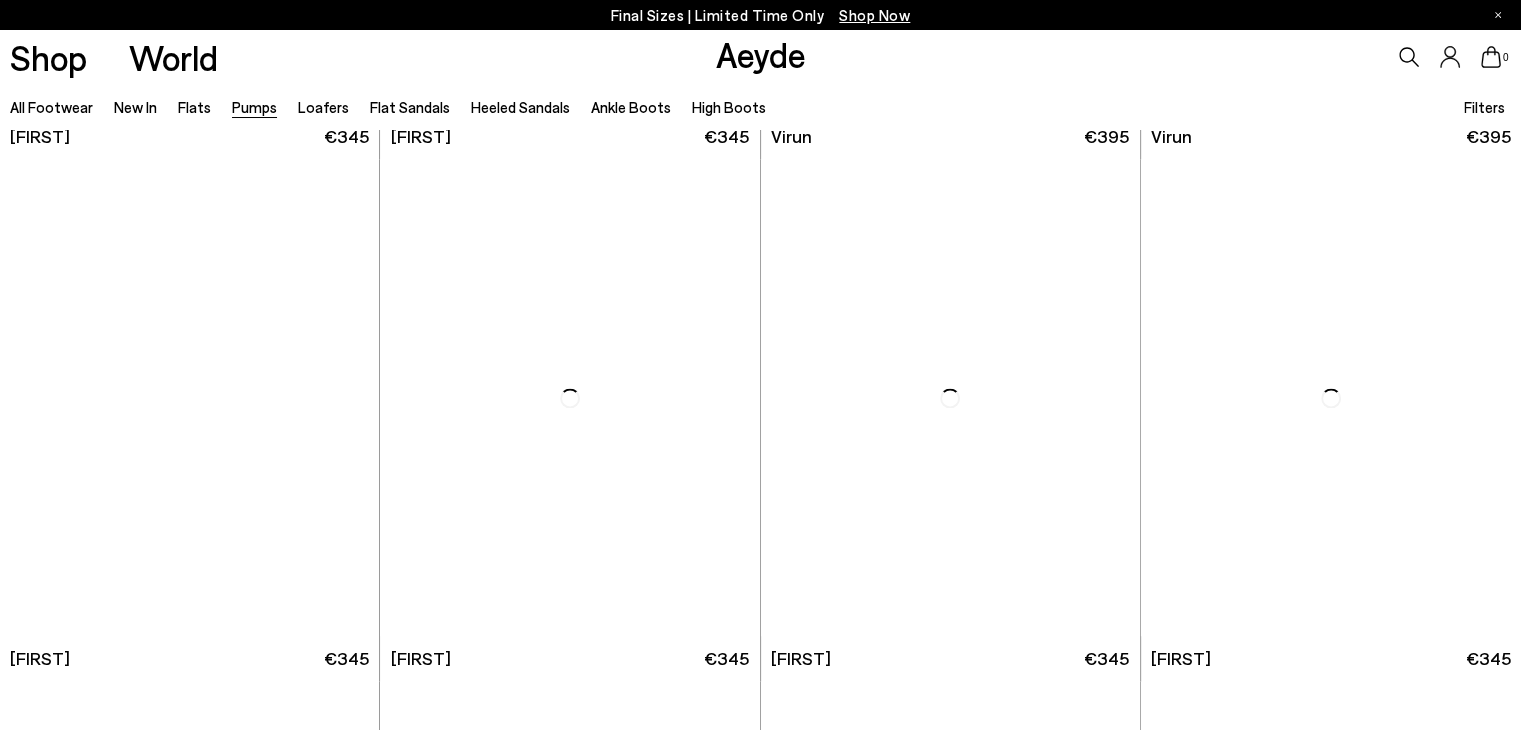 scroll, scrollTop: 3228, scrollLeft: 0, axis: vertical 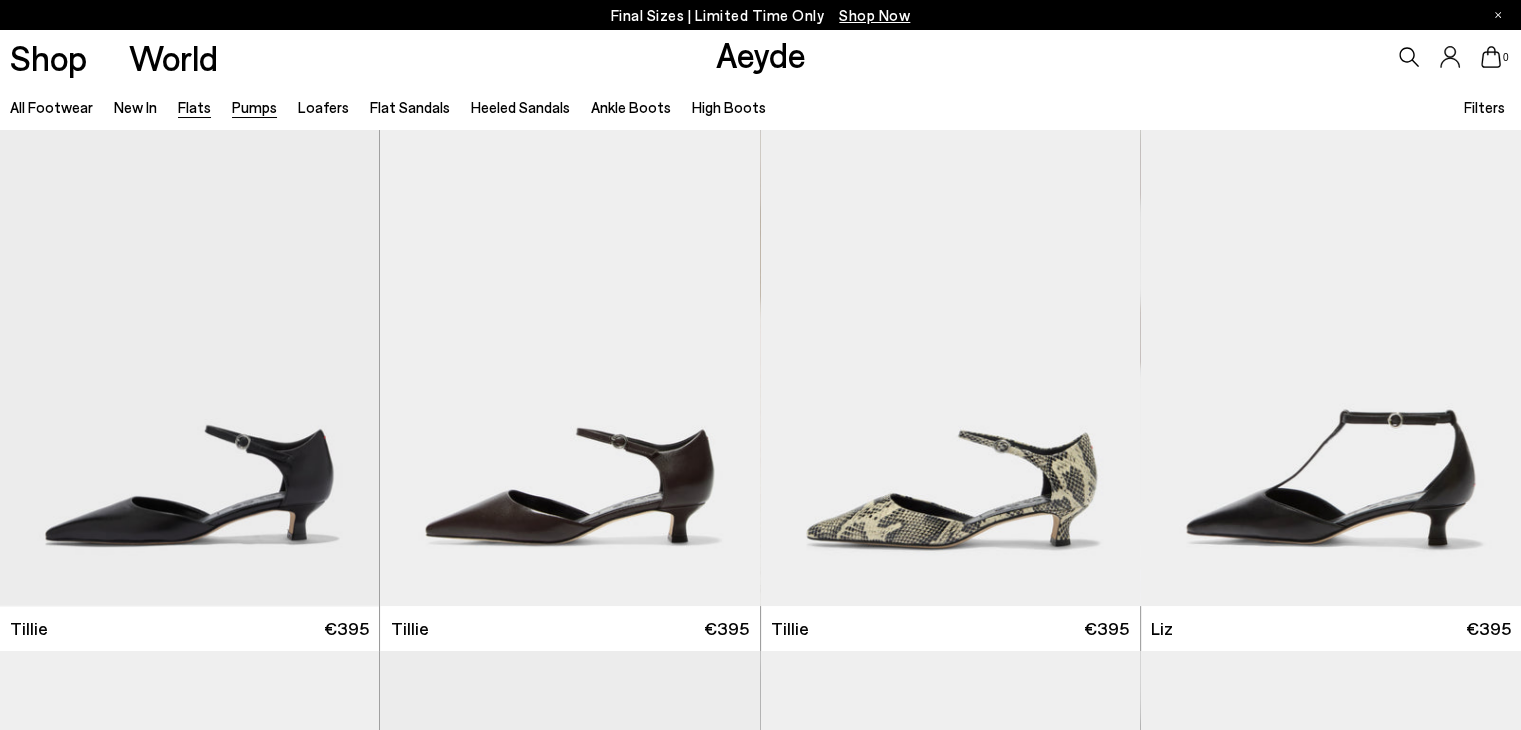 click on "Flats" at bounding box center [194, 107] 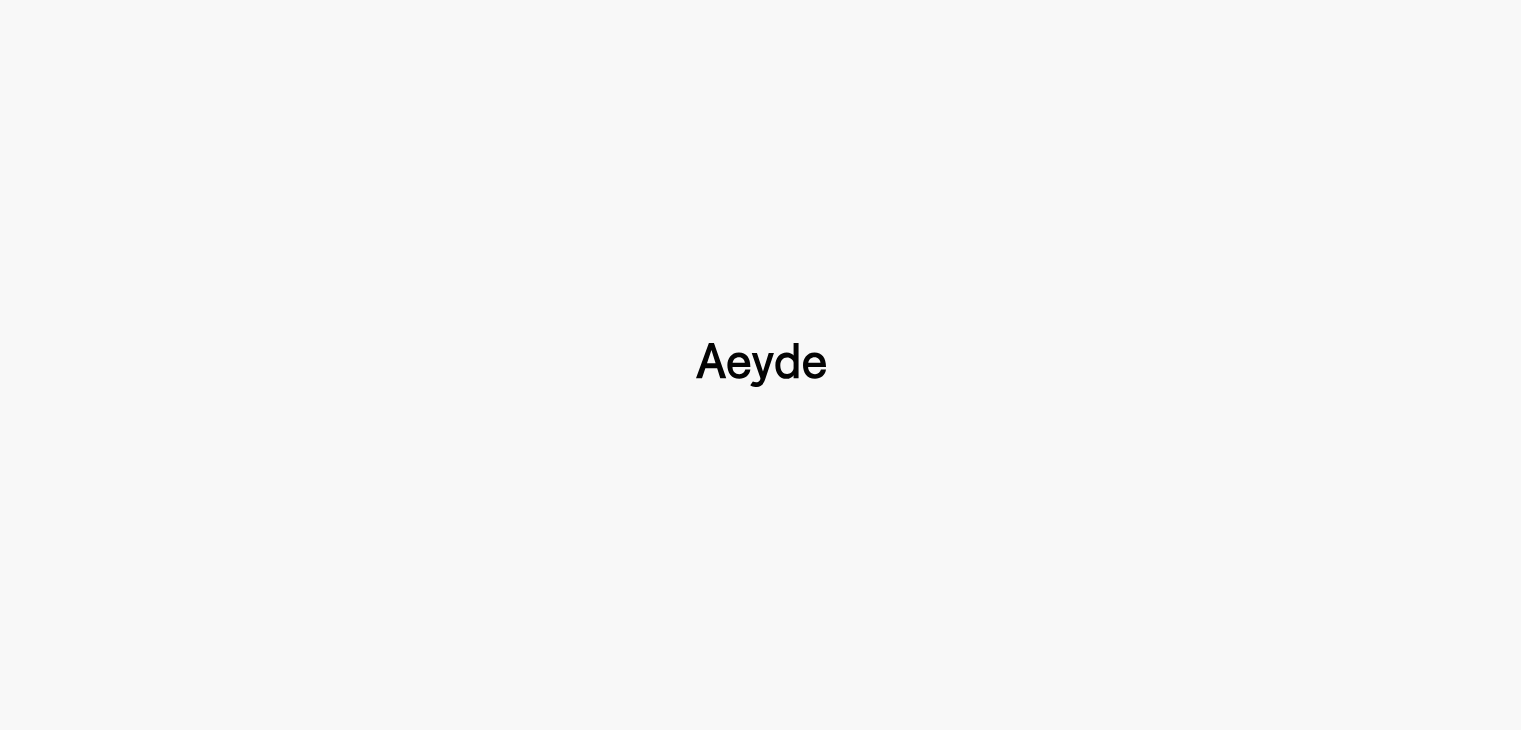 type 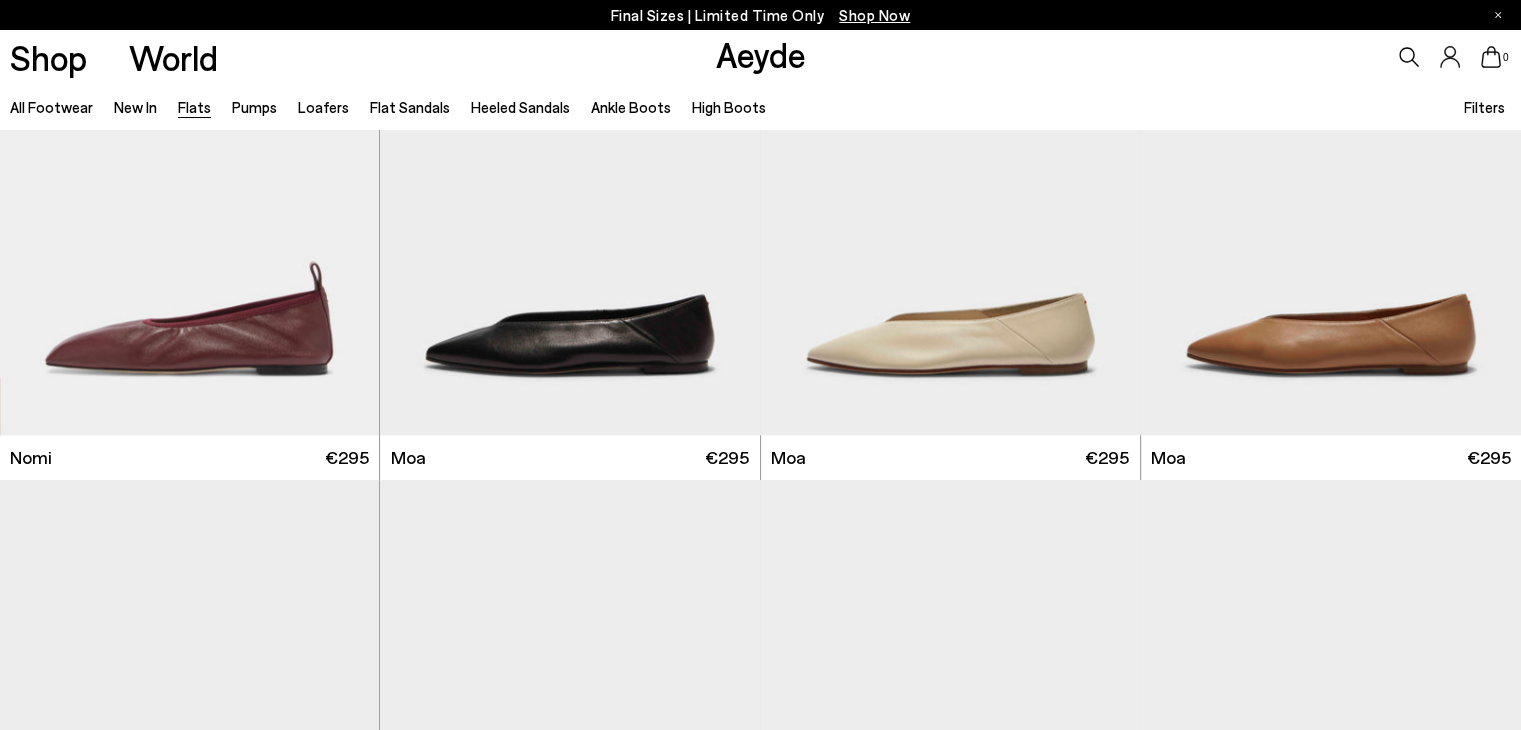 scroll, scrollTop: 2200, scrollLeft: 0, axis: vertical 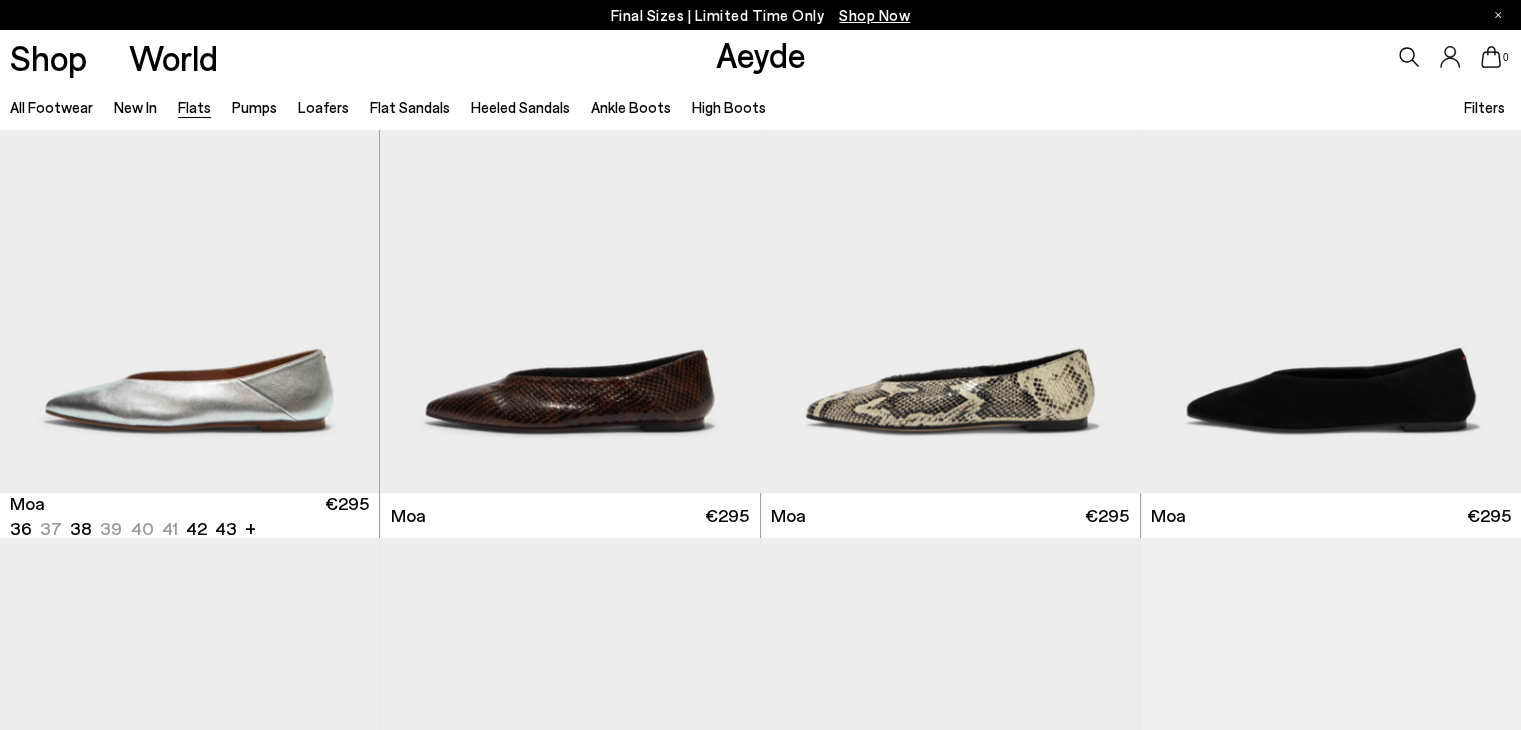click at bounding box center [189, 471] 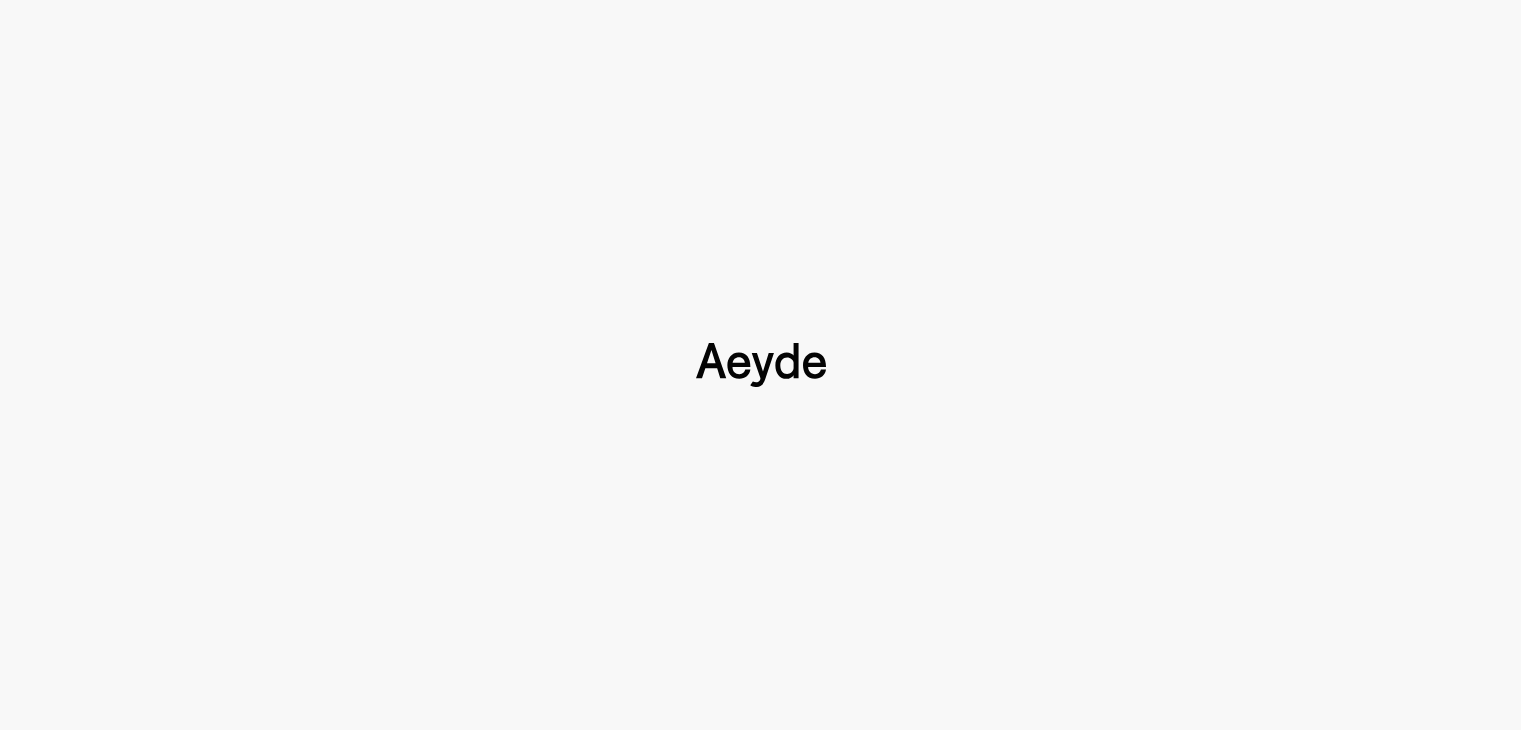 type 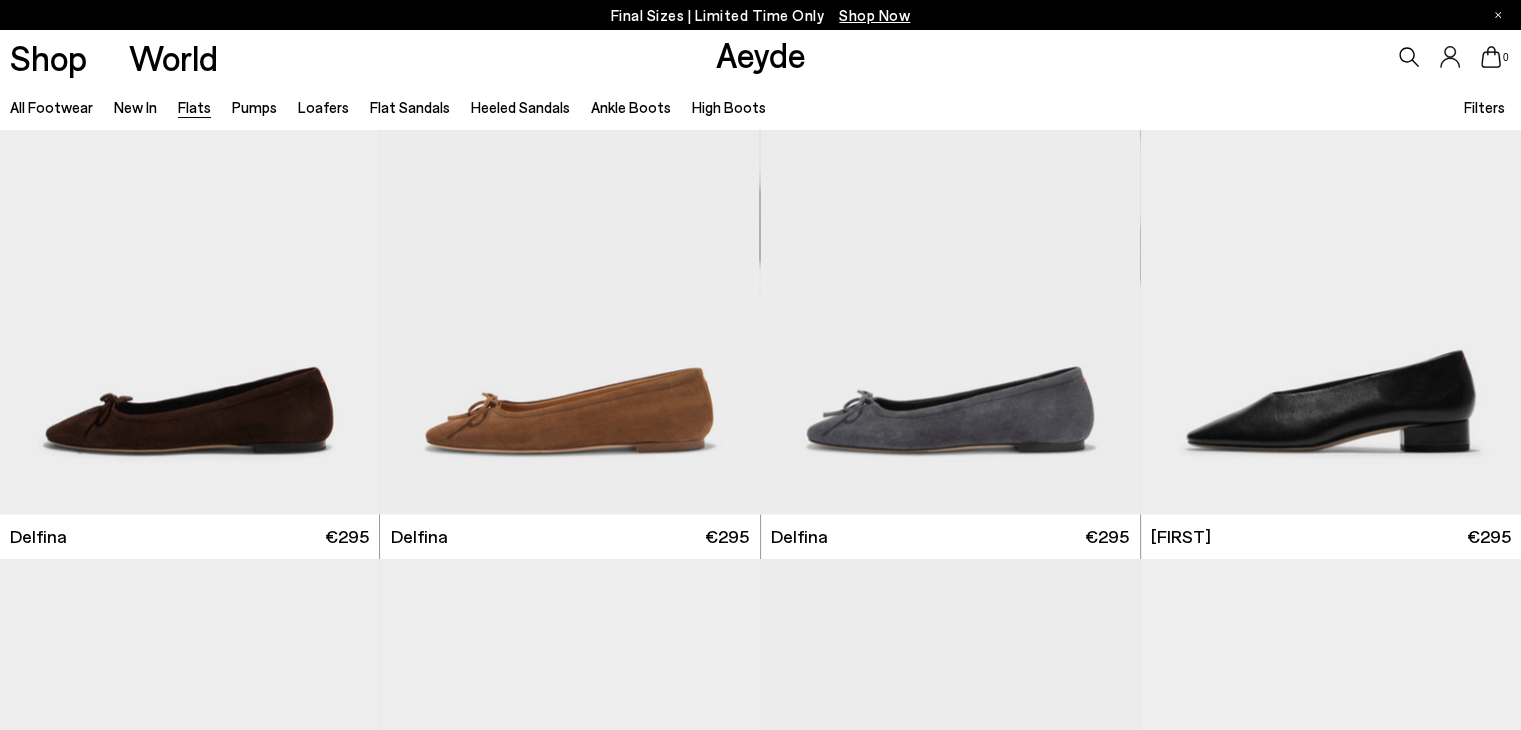 scroll, scrollTop: 3719, scrollLeft: 0, axis: vertical 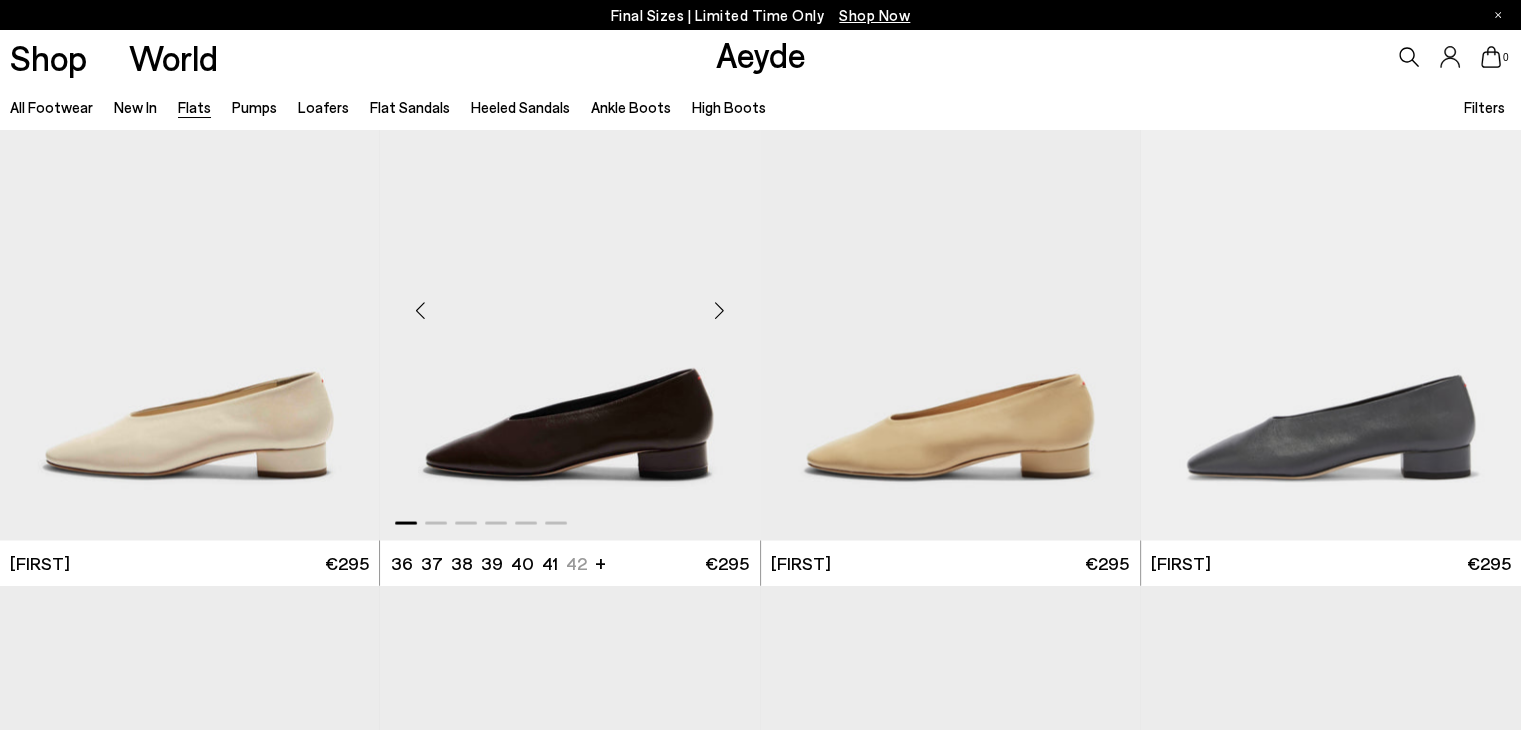 click at bounding box center (569, 301) 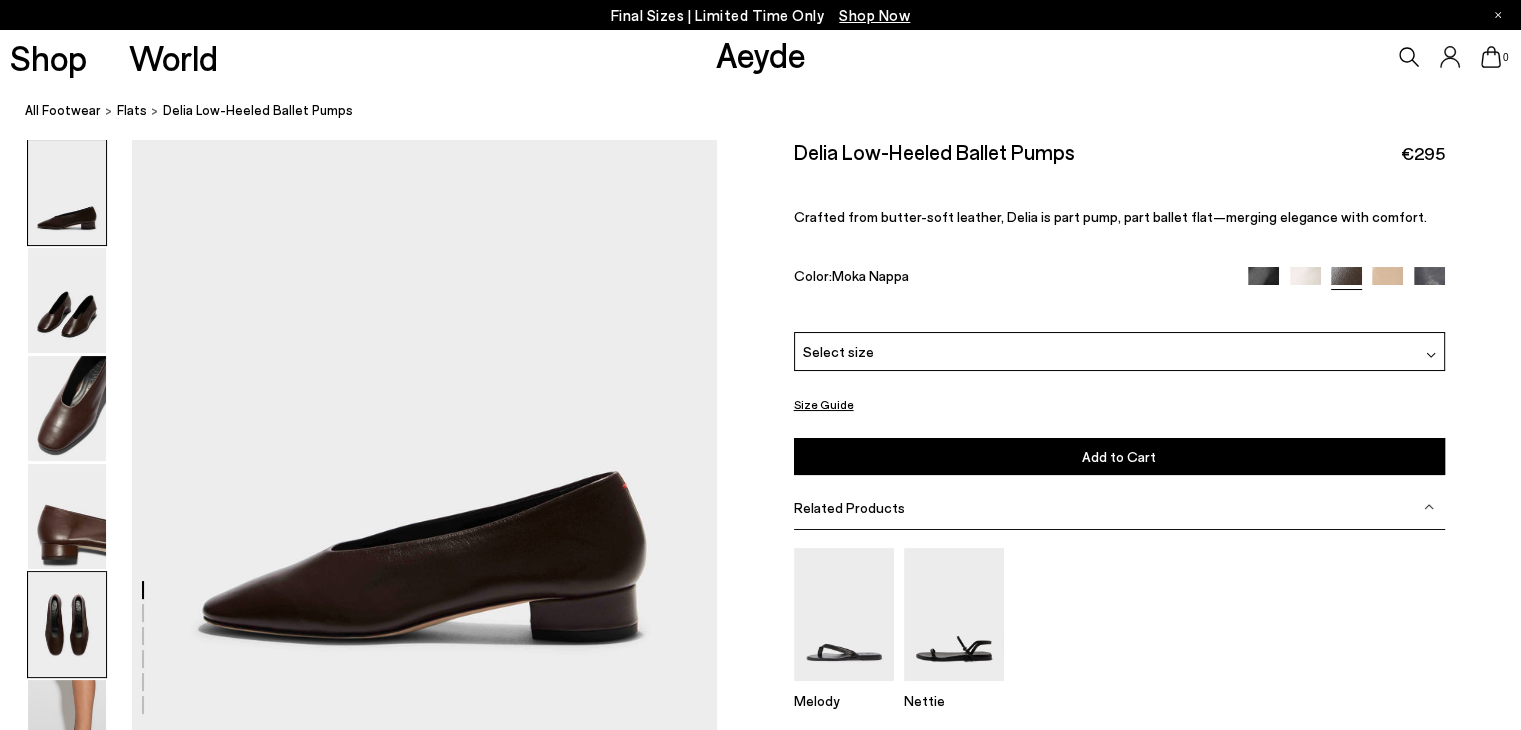 scroll, scrollTop: 280, scrollLeft: 0, axis: vertical 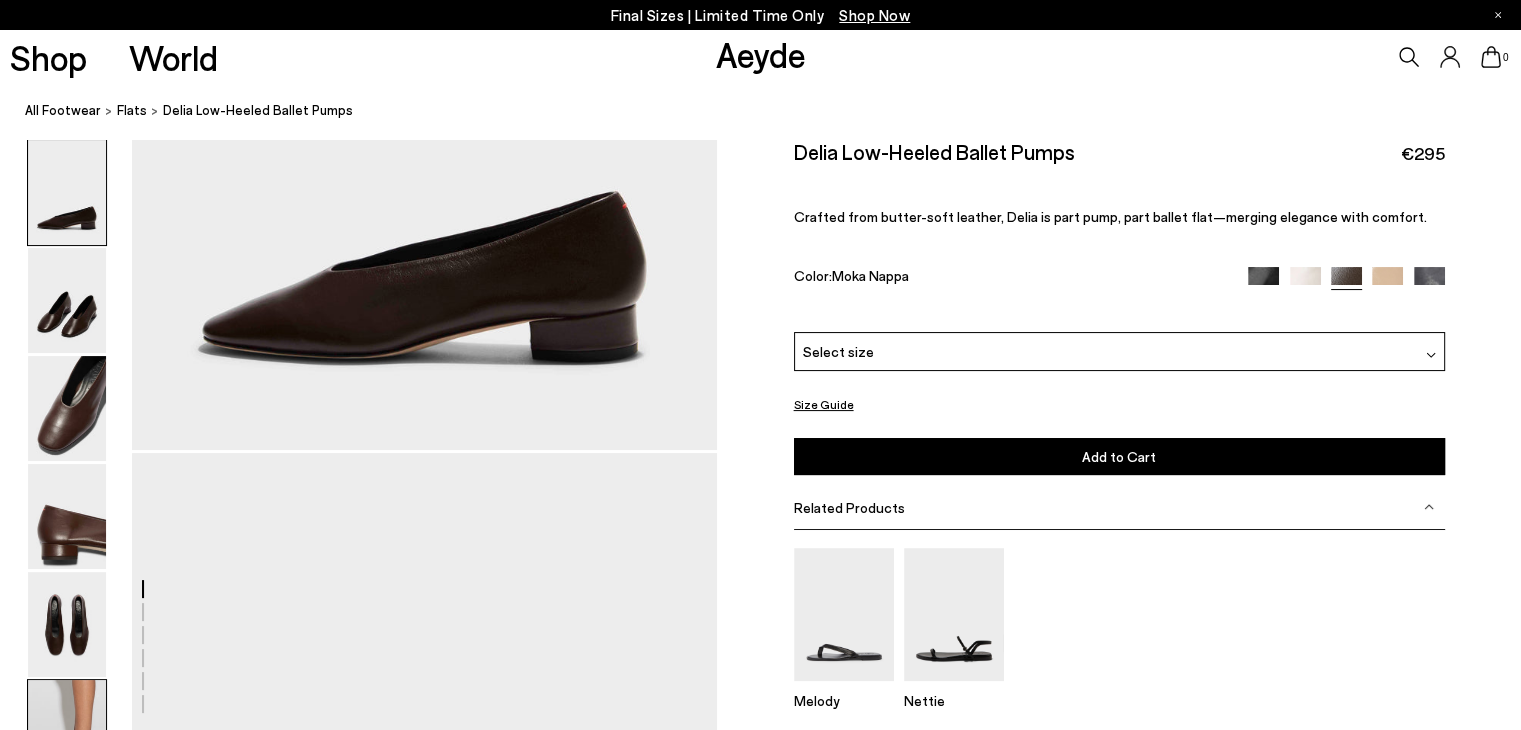 click at bounding box center (67, 732) 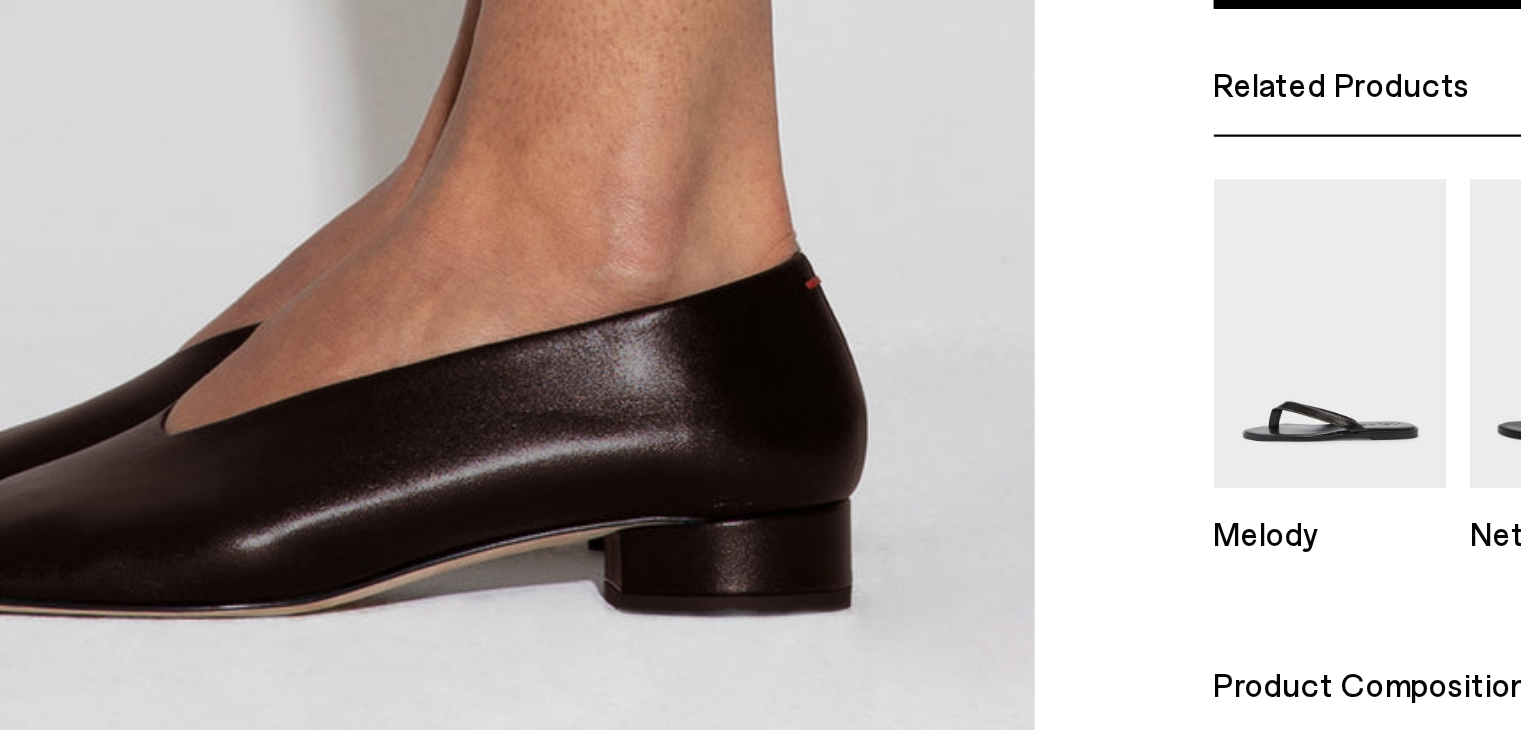 scroll, scrollTop: 4080, scrollLeft: 0, axis: vertical 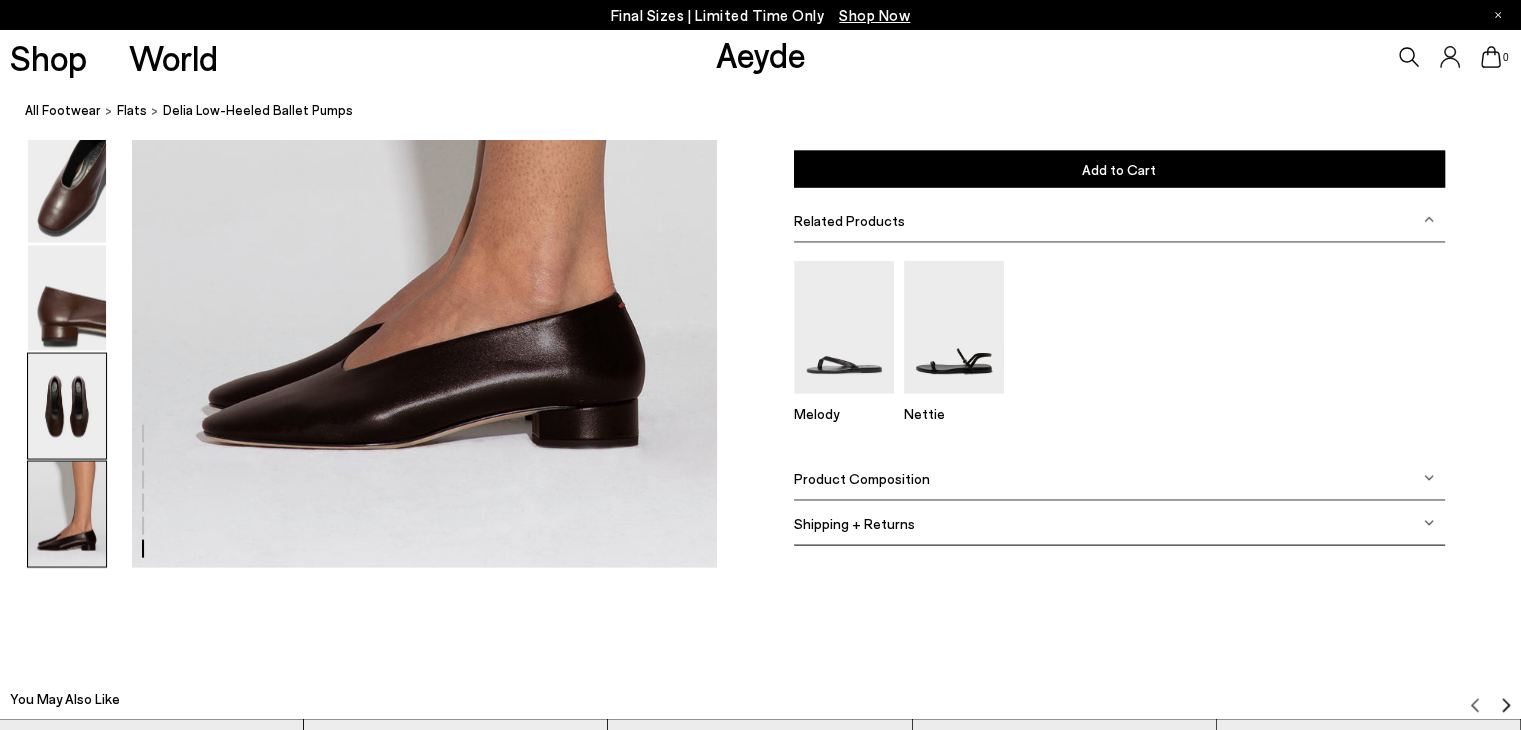 click at bounding box center [67, 406] 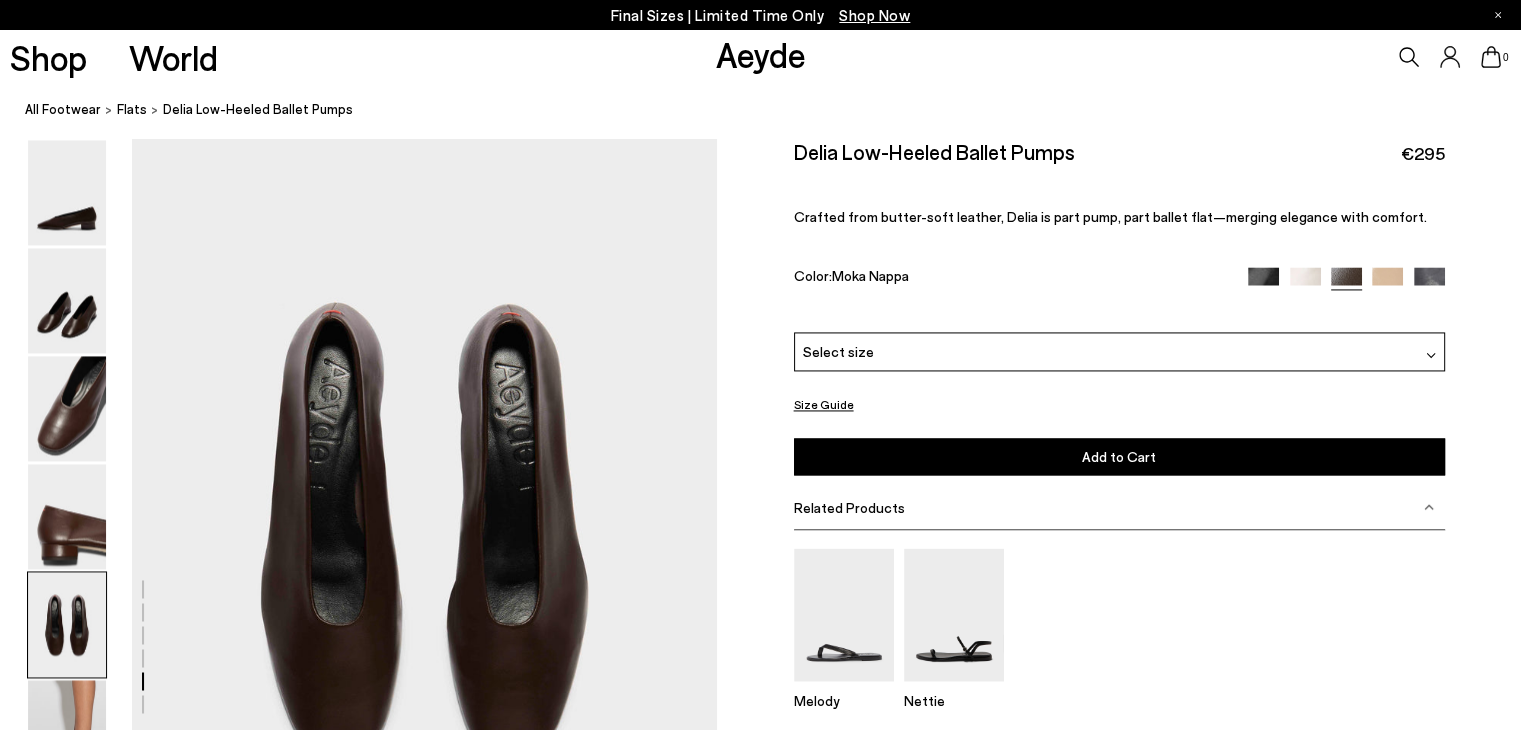 scroll, scrollTop: 3008, scrollLeft: 0, axis: vertical 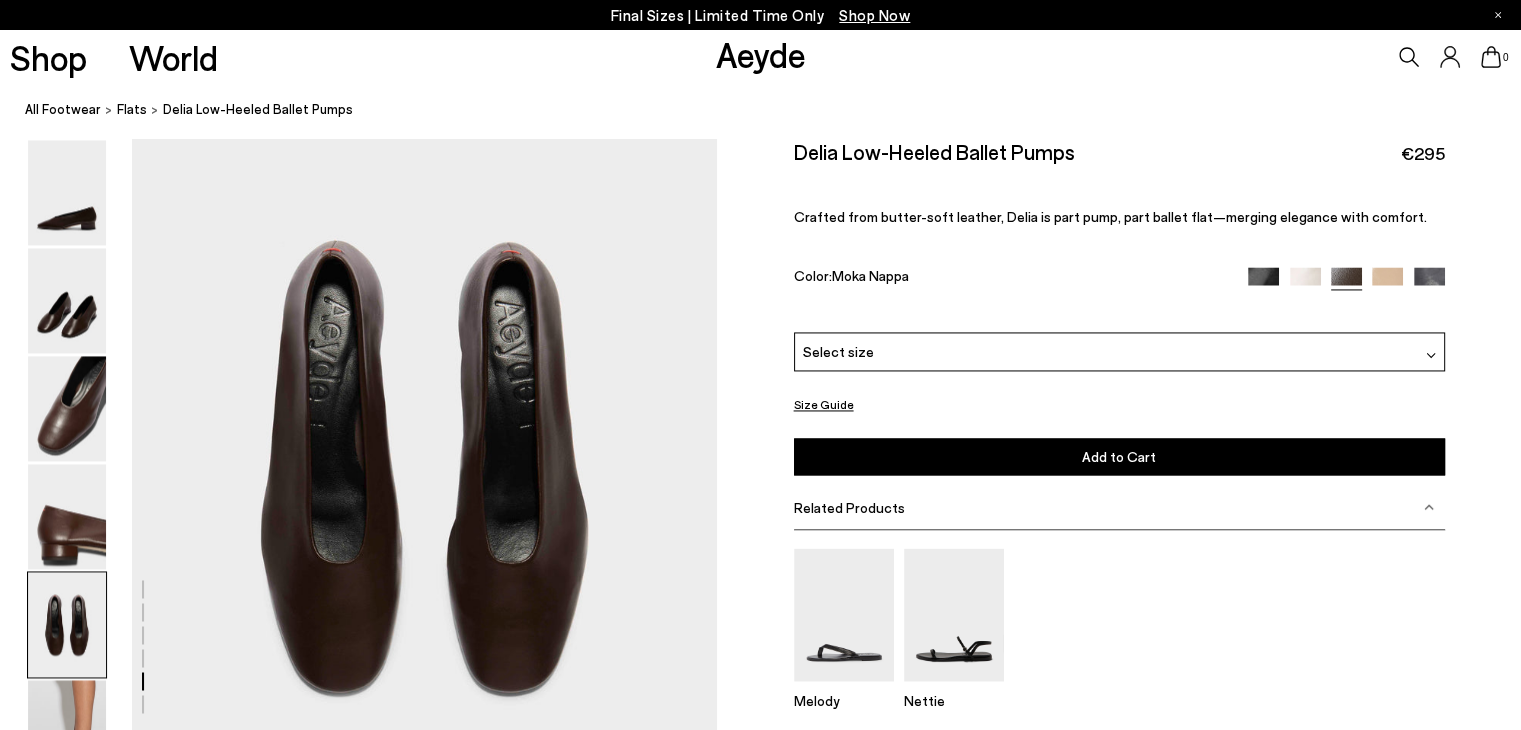 click at bounding box center [67, 408] 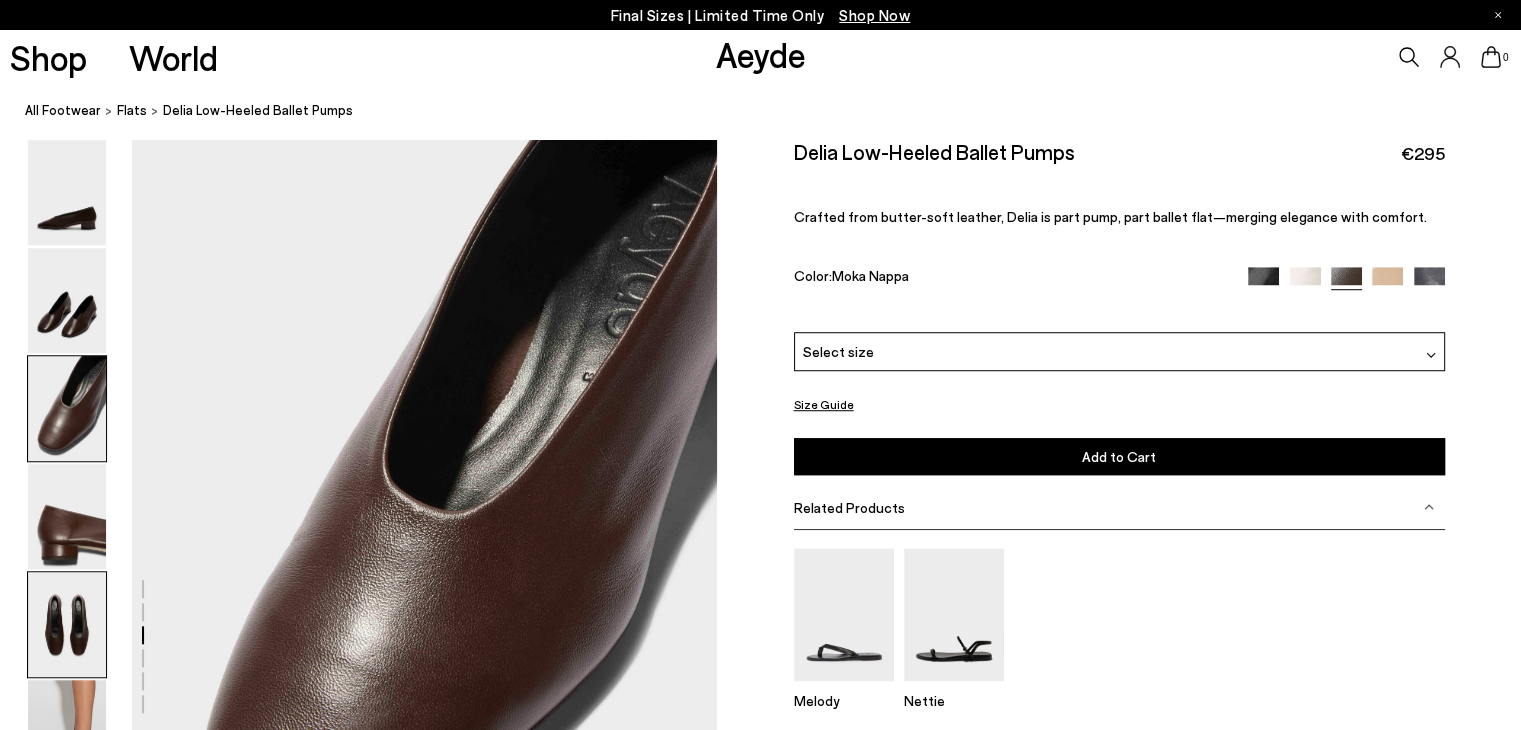 scroll, scrollTop: 1379, scrollLeft: 0, axis: vertical 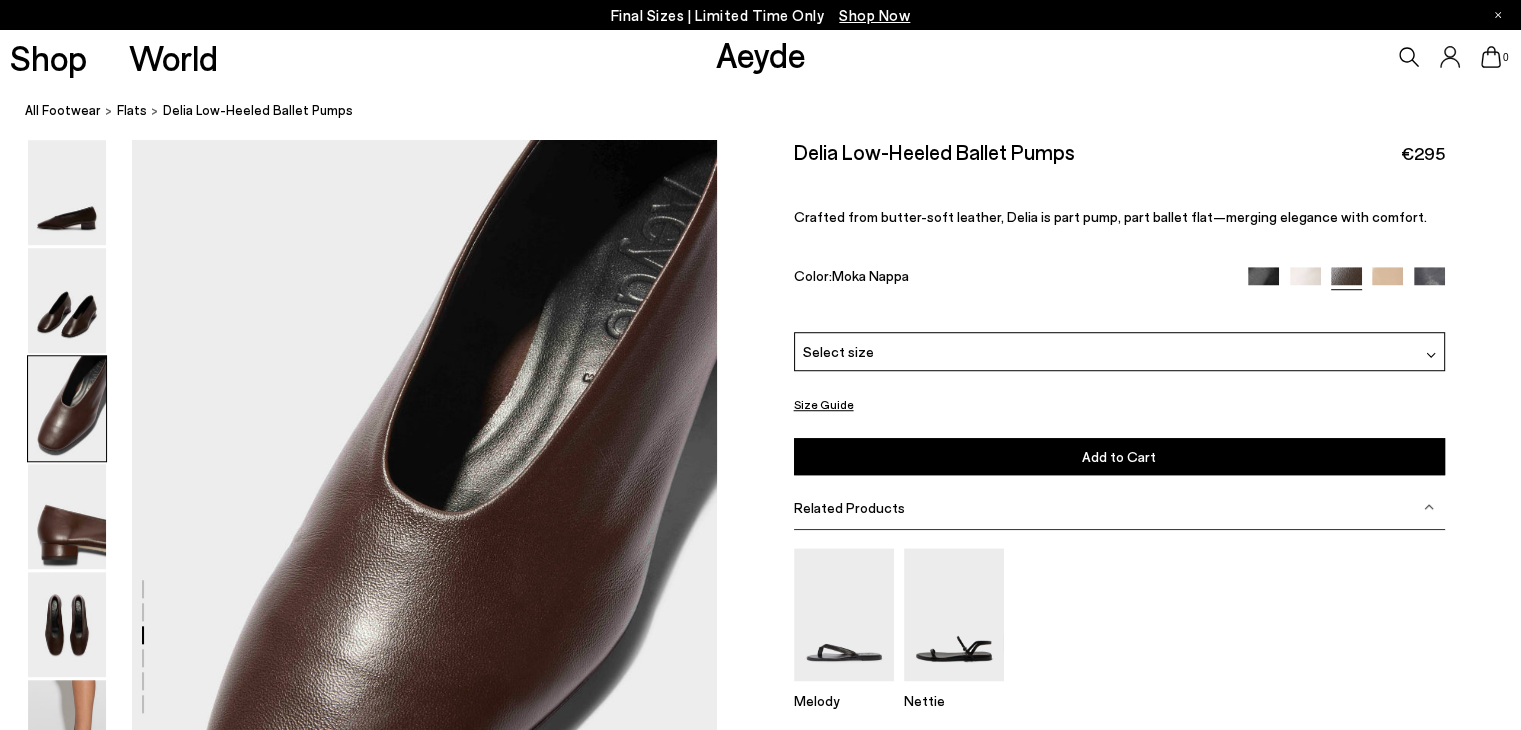 click at bounding box center (1431, 355) 